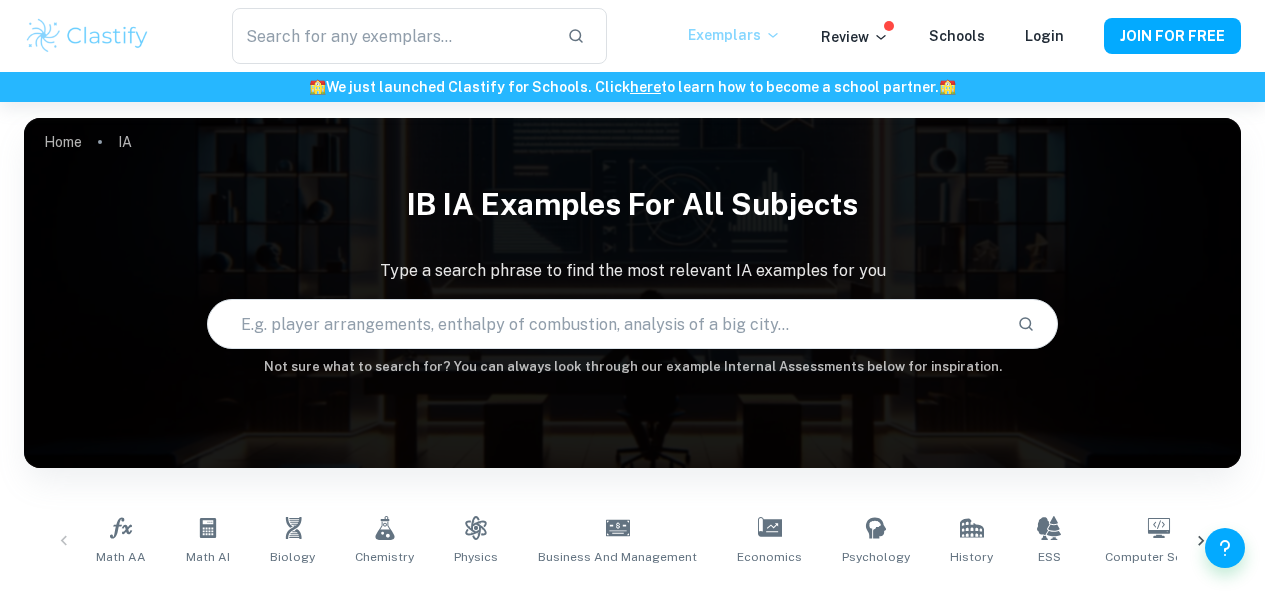 scroll, scrollTop: 0, scrollLeft: 0, axis: both 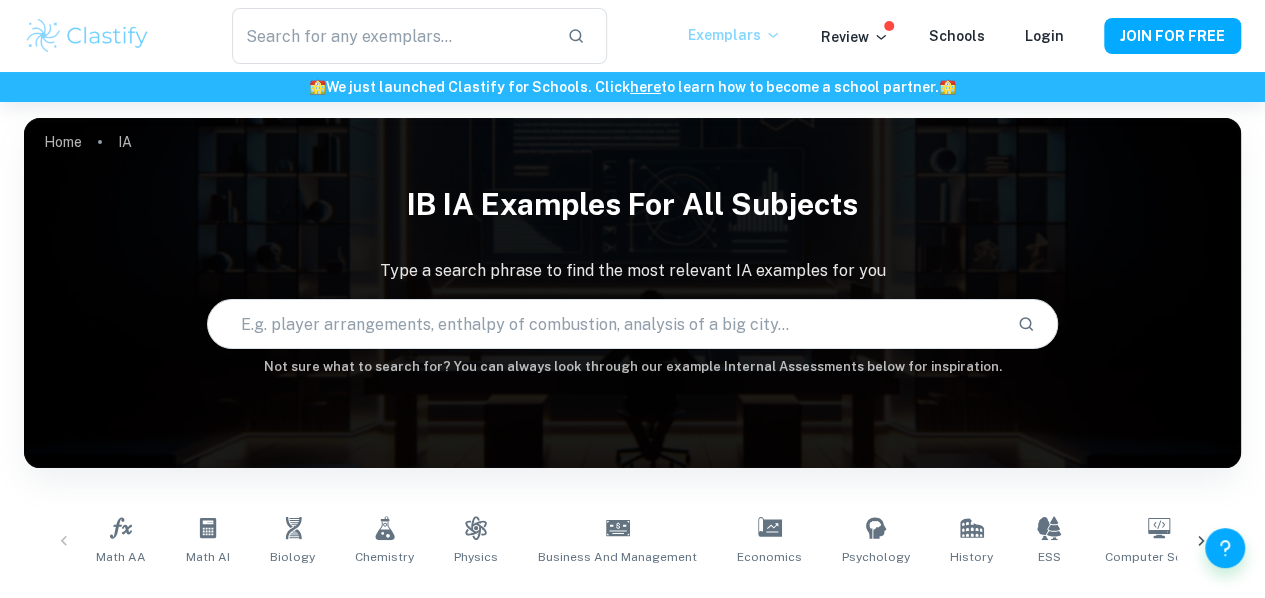 click on "Exemplars" at bounding box center [734, 35] 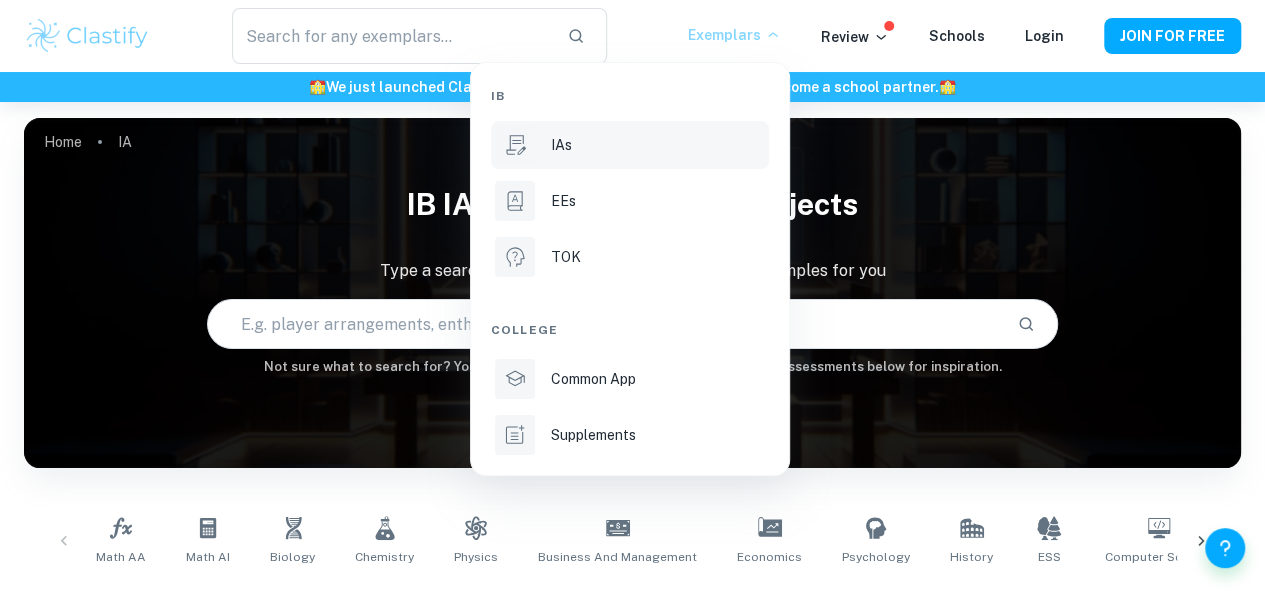 click at bounding box center [632, 299] 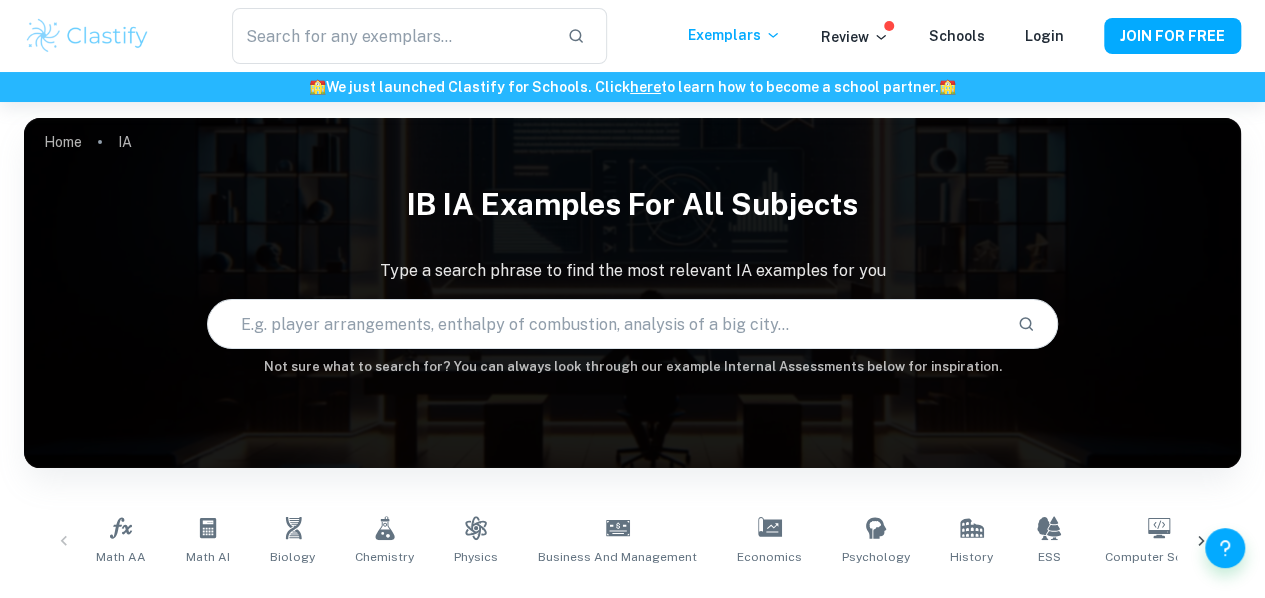 click at bounding box center (605, 324) 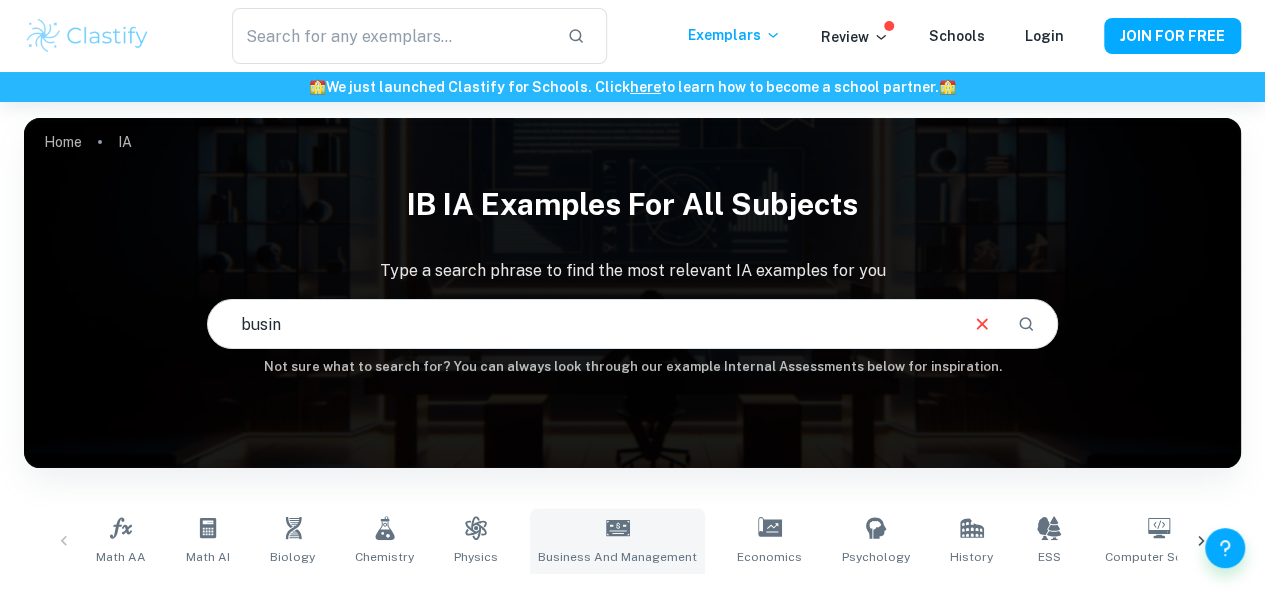 type on "busin" 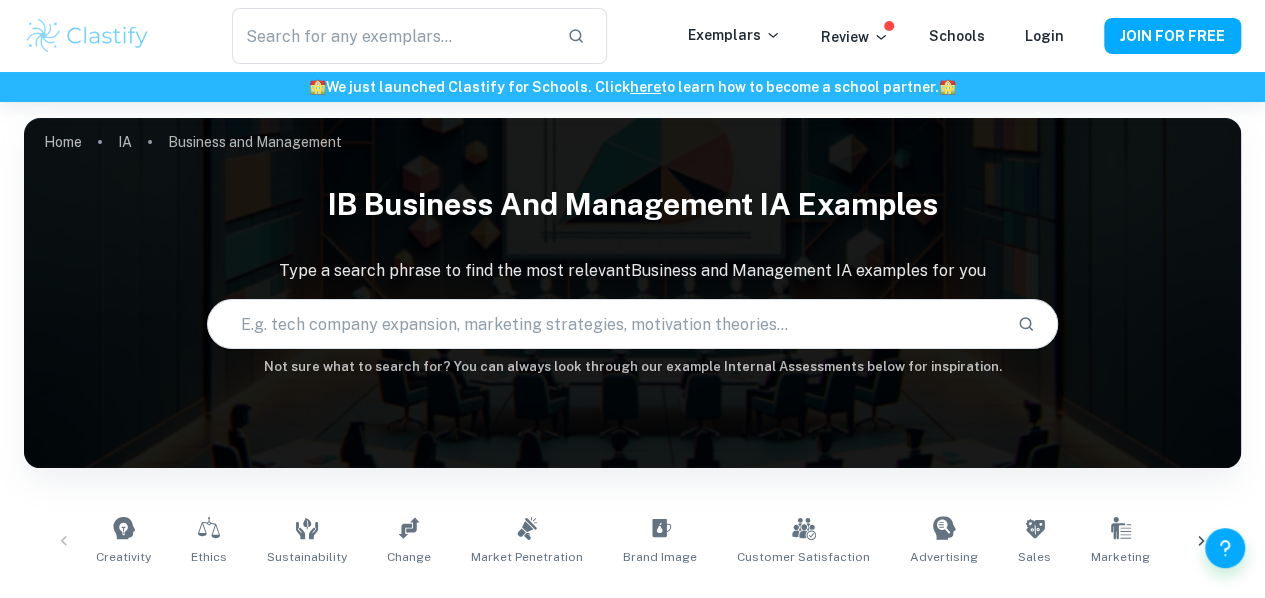 scroll, scrollTop: 648, scrollLeft: 0, axis: vertical 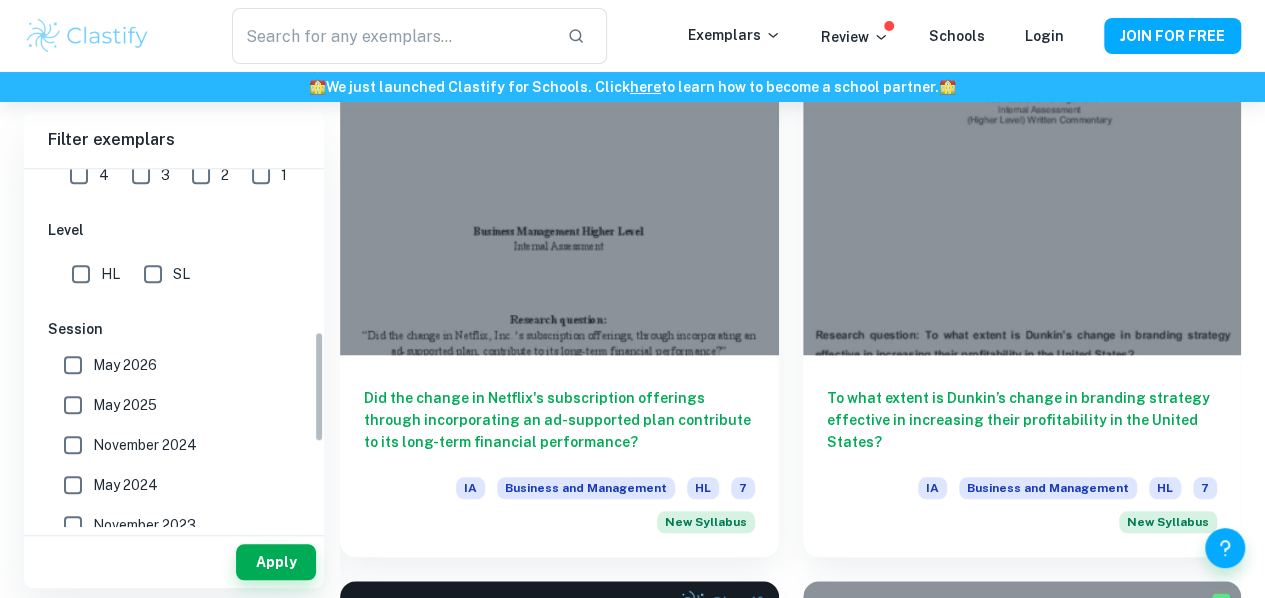 drag, startPoint x: 322, startPoint y: 261, endPoint x: 291, endPoint y: 429, distance: 170.83618 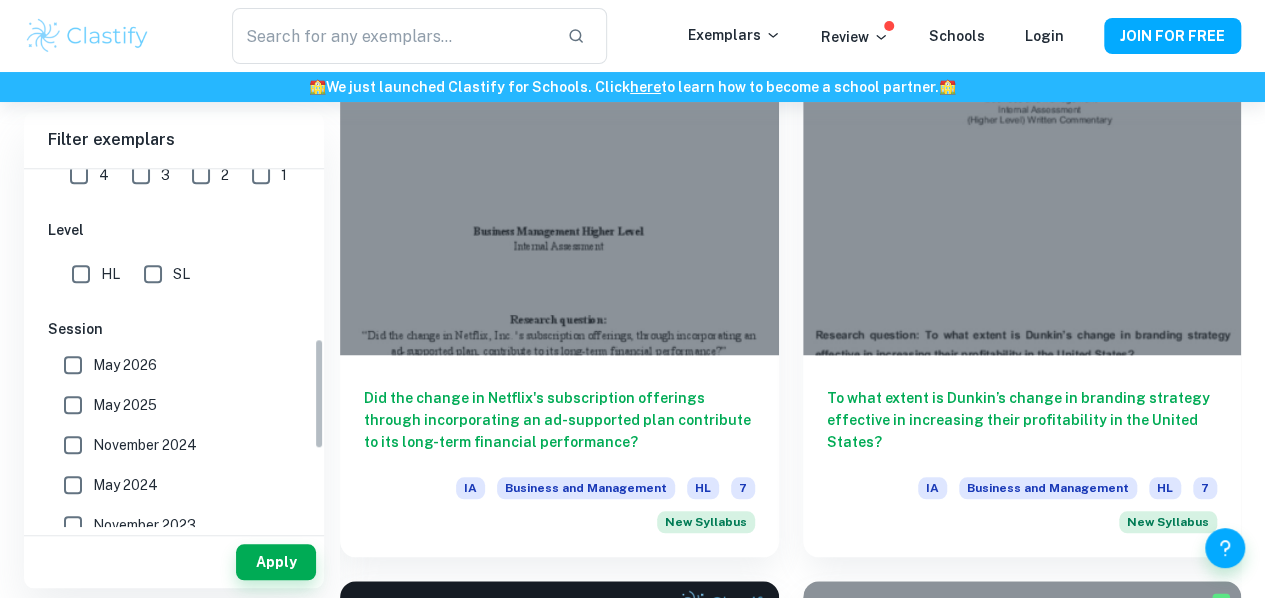scroll, scrollTop: 543, scrollLeft: 0, axis: vertical 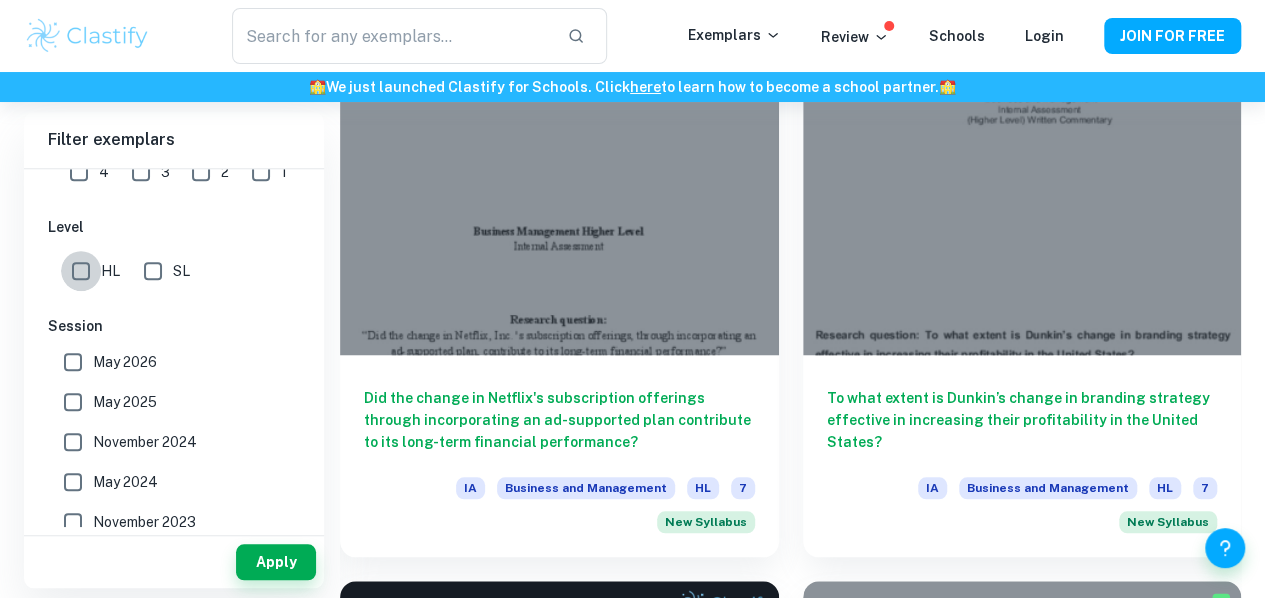 click on "HL" at bounding box center (81, 271) 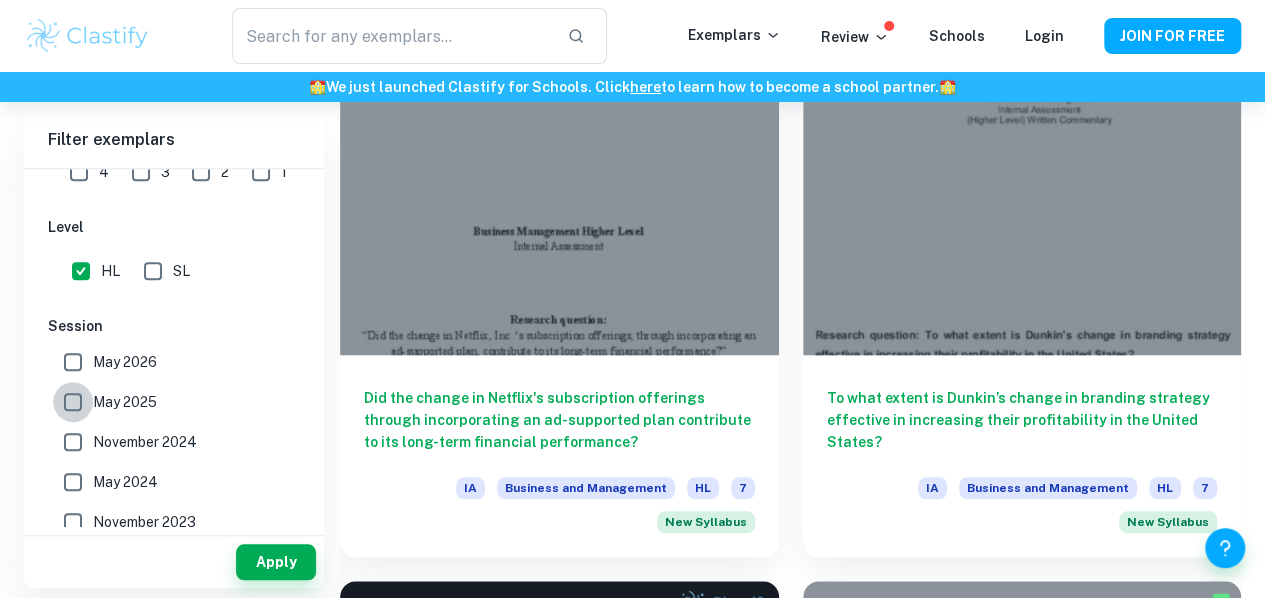click on "May 2025" at bounding box center (73, 402) 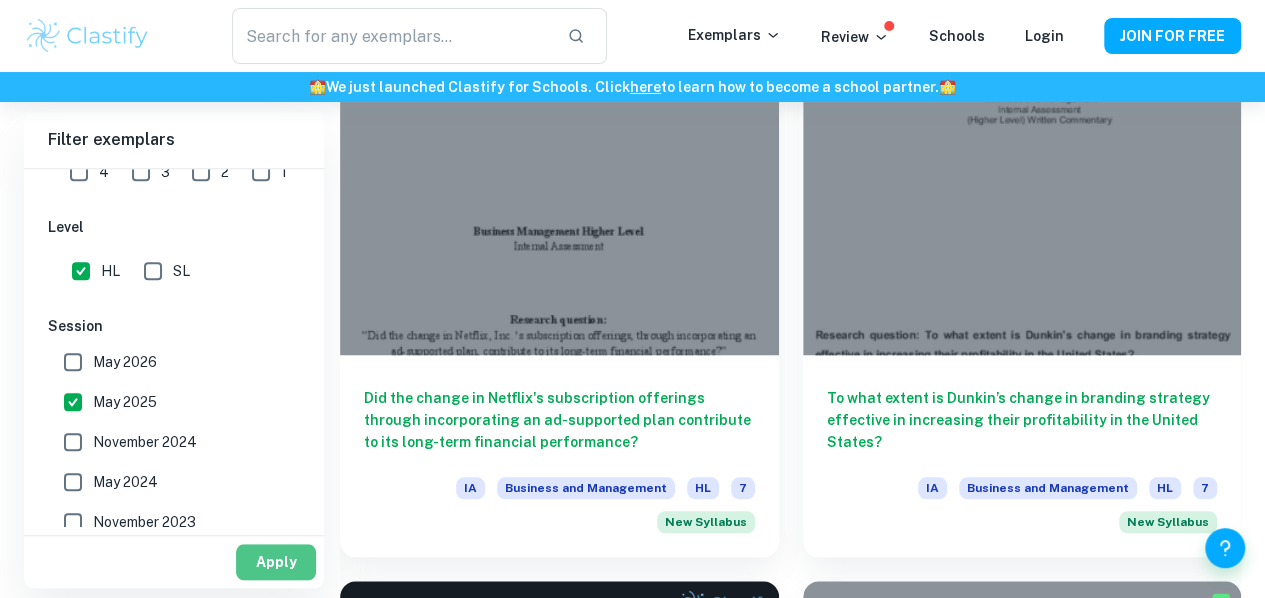 click on "Apply" at bounding box center [276, 562] 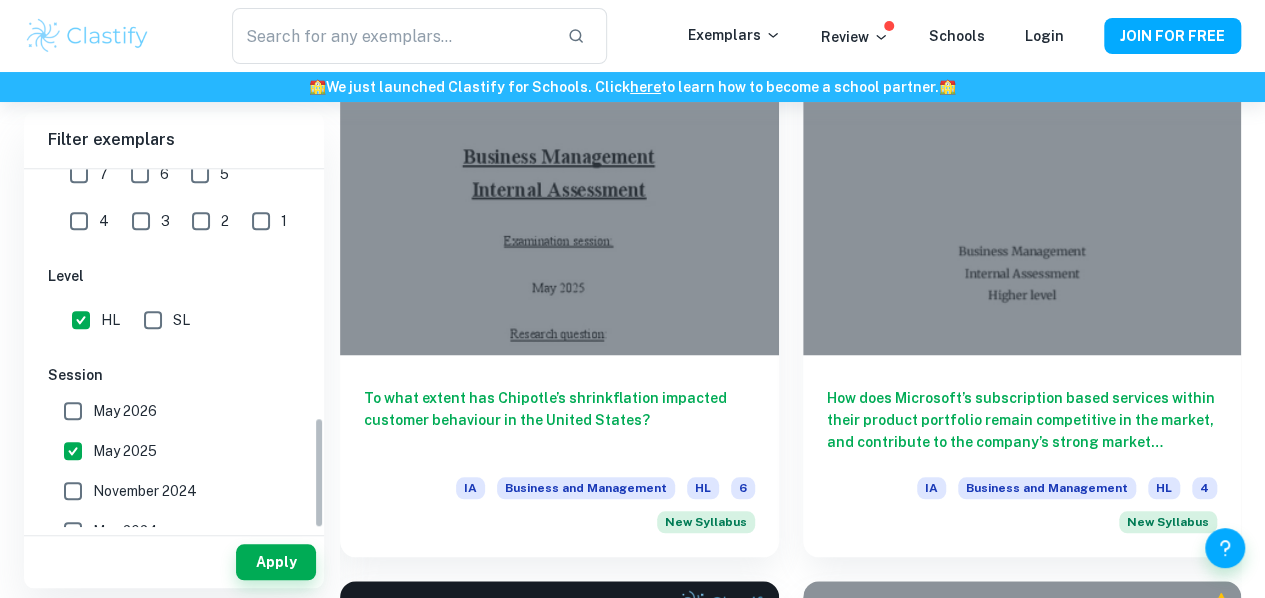 scroll, scrollTop: 488, scrollLeft: 0, axis: vertical 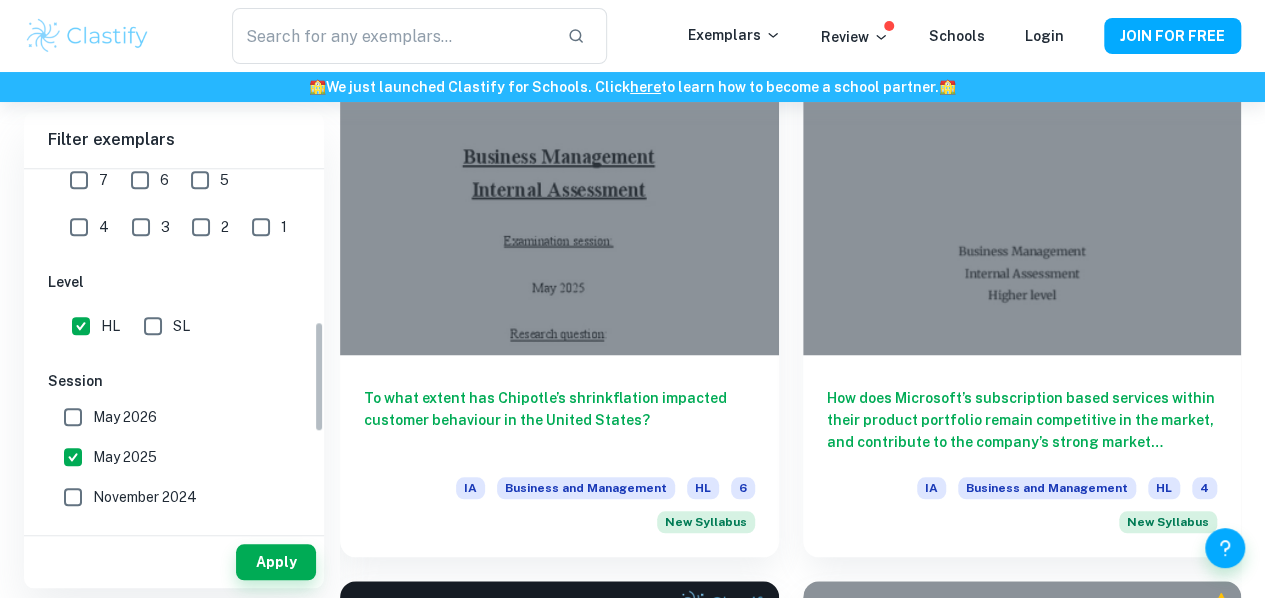 drag, startPoint x: 318, startPoint y: 370, endPoint x: 312, endPoint y: 353, distance: 18.027756 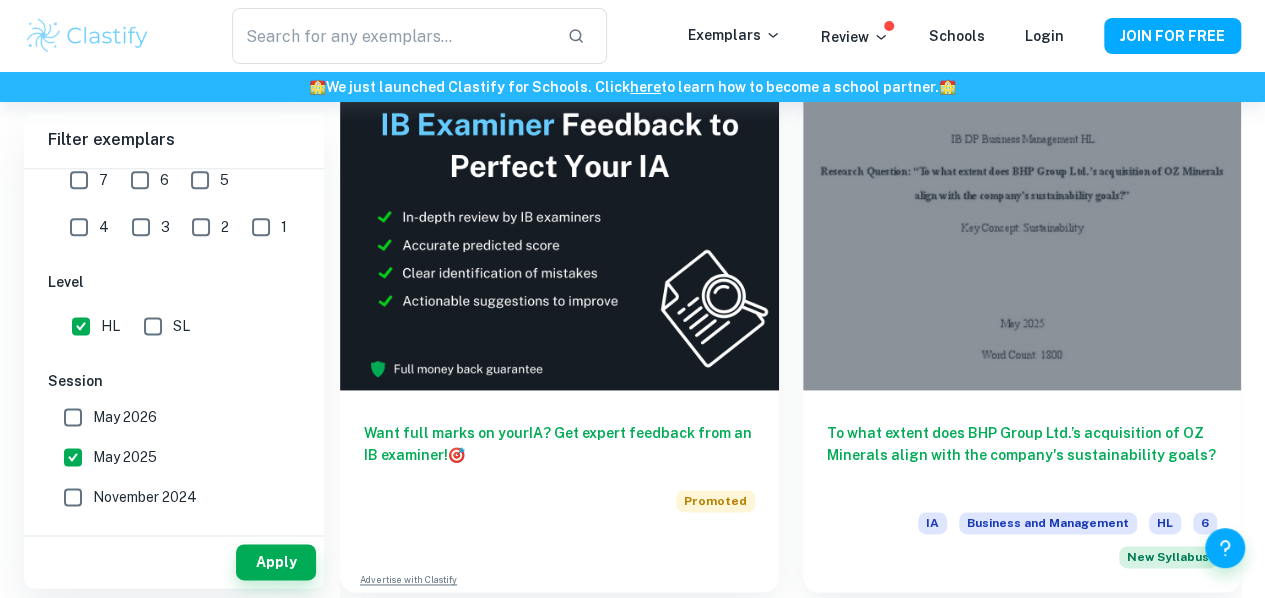 scroll, scrollTop: 1452, scrollLeft: 0, axis: vertical 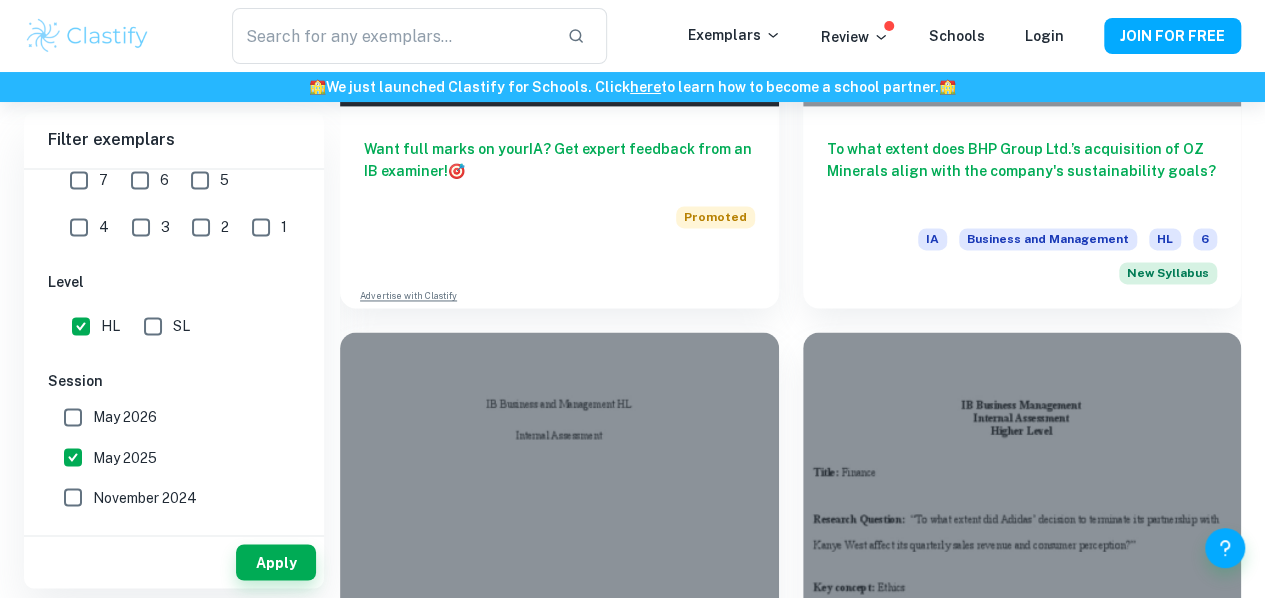 click on "How have Naughty Dog’s marketing strategies for The Last of Us and The Last of Us Part II, combined with the recent release of HBO’s The Last of Us series, played a crucial role in revitalizing the popularity of the games, thus shaping their lasting public perception?" at bounding box center (1022, 1276) 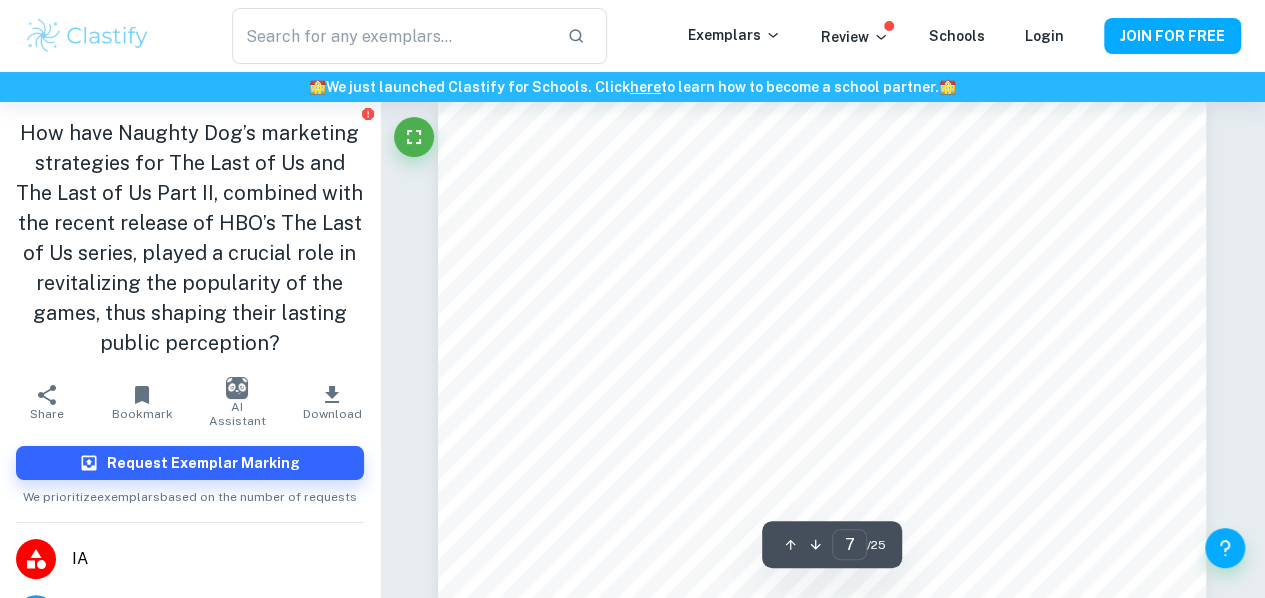 scroll, scrollTop: 6938, scrollLeft: 0, axis: vertical 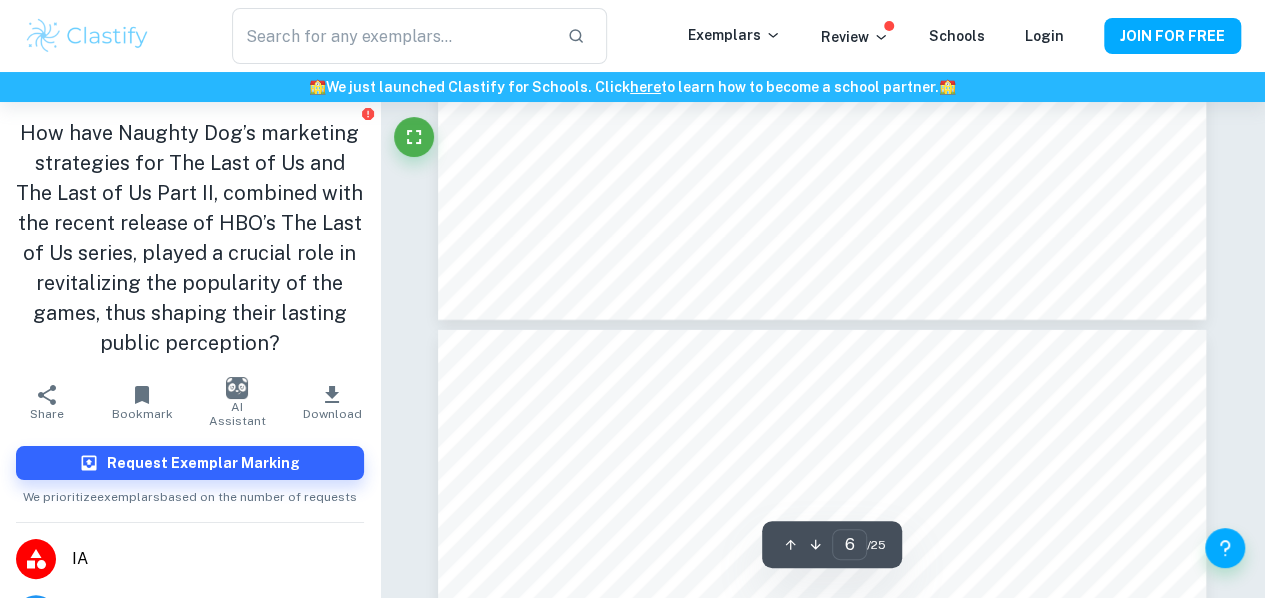 type on "8" 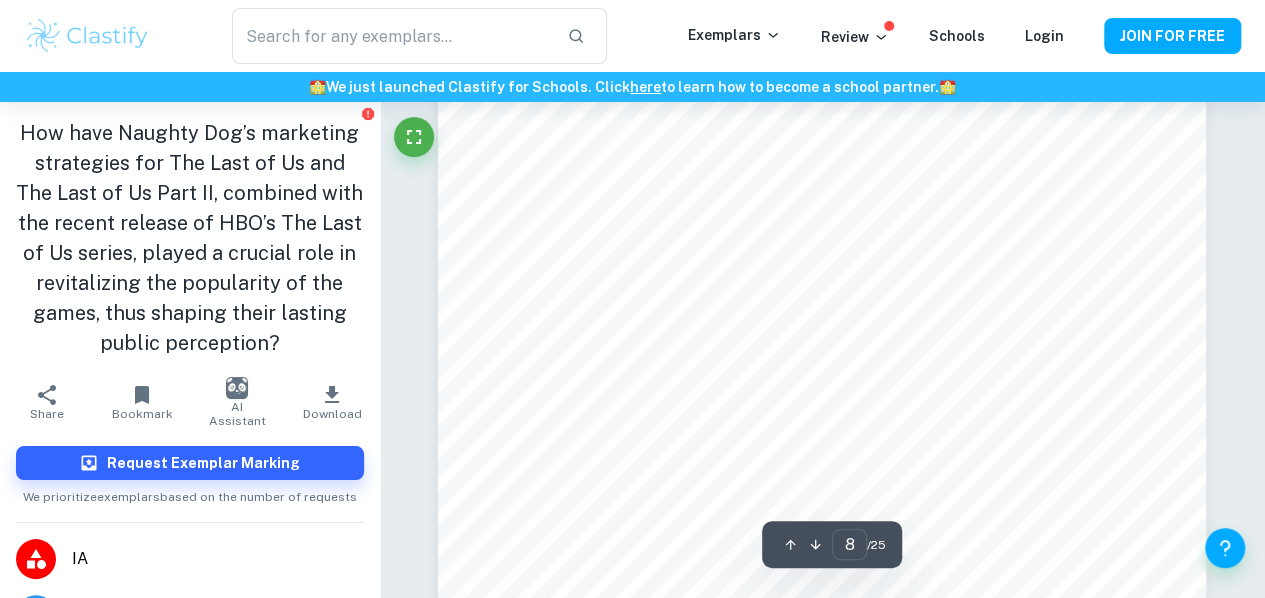 scroll, scrollTop: 8265, scrollLeft: 0, axis: vertical 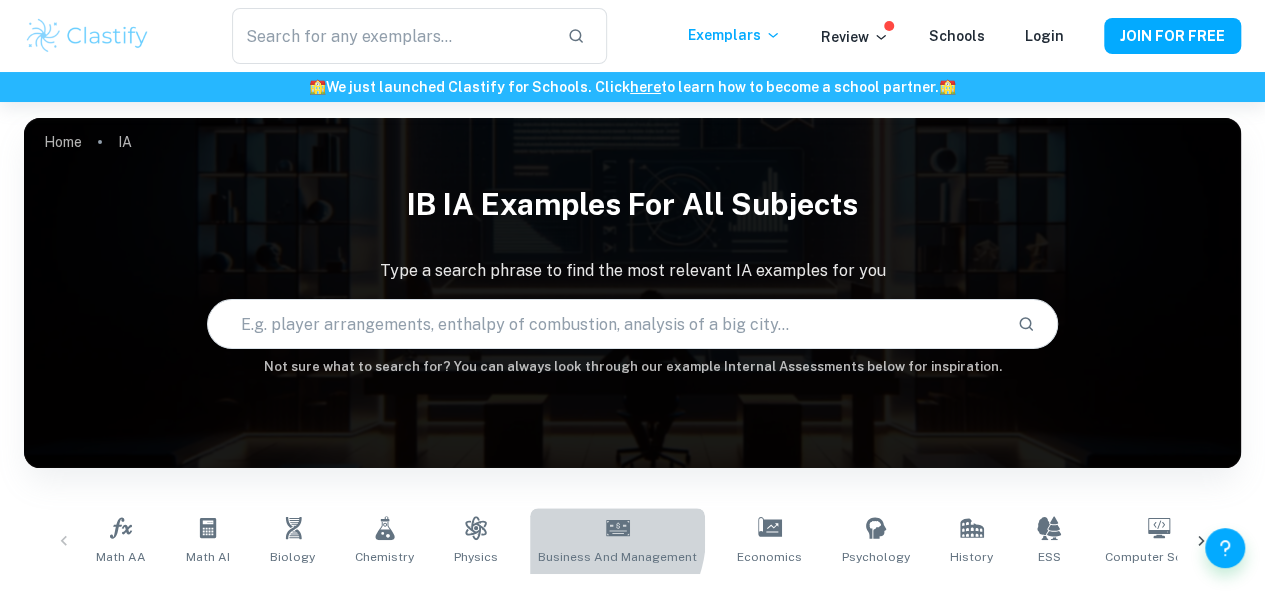 click on "Business and Management" at bounding box center (617, 541) 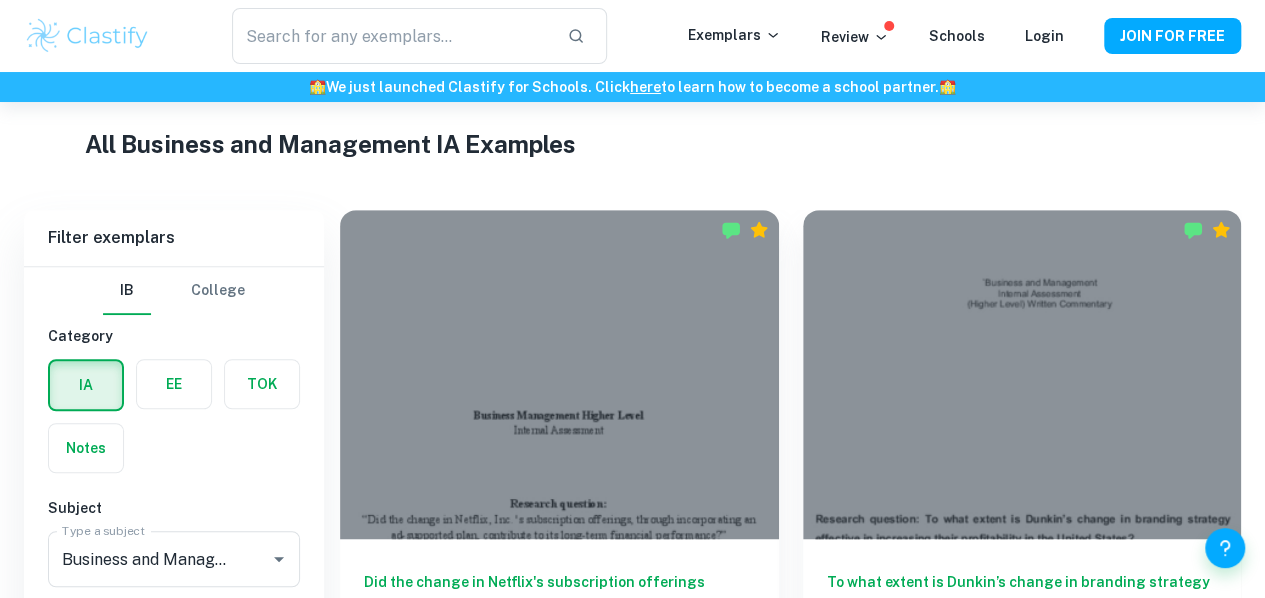 scroll, scrollTop: 602, scrollLeft: 0, axis: vertical 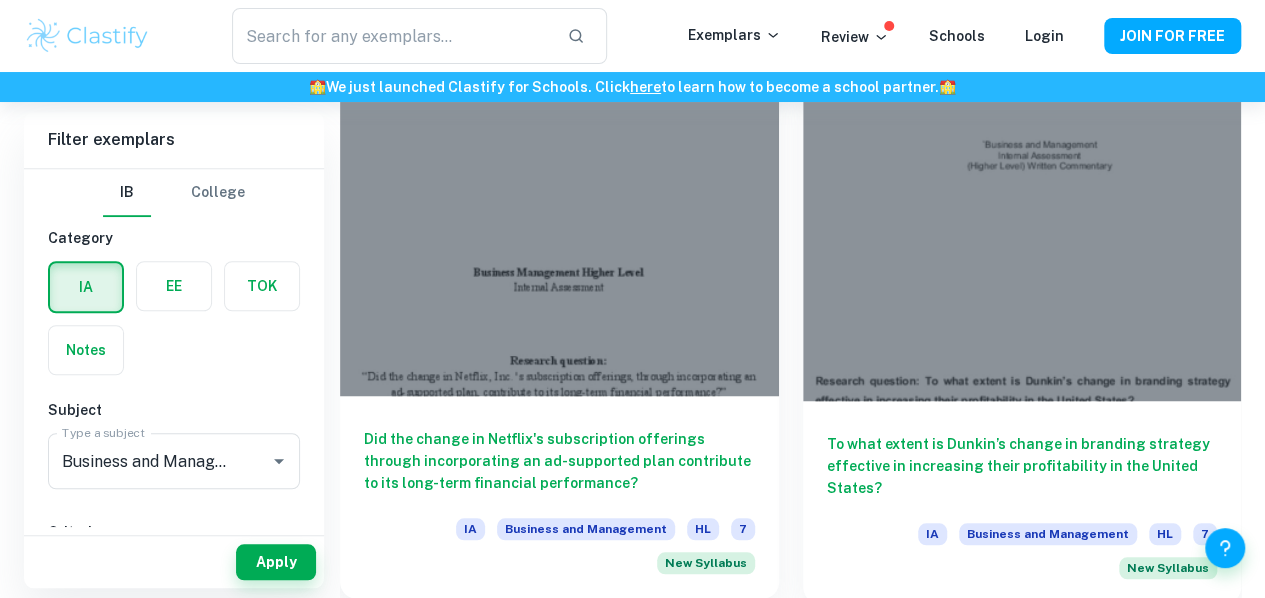 click on "Did the change in Netflix's subscription offerings through incorporating an ad-supported
plan contribute to its long-term financial performance?" at bounding box center [559, 461] 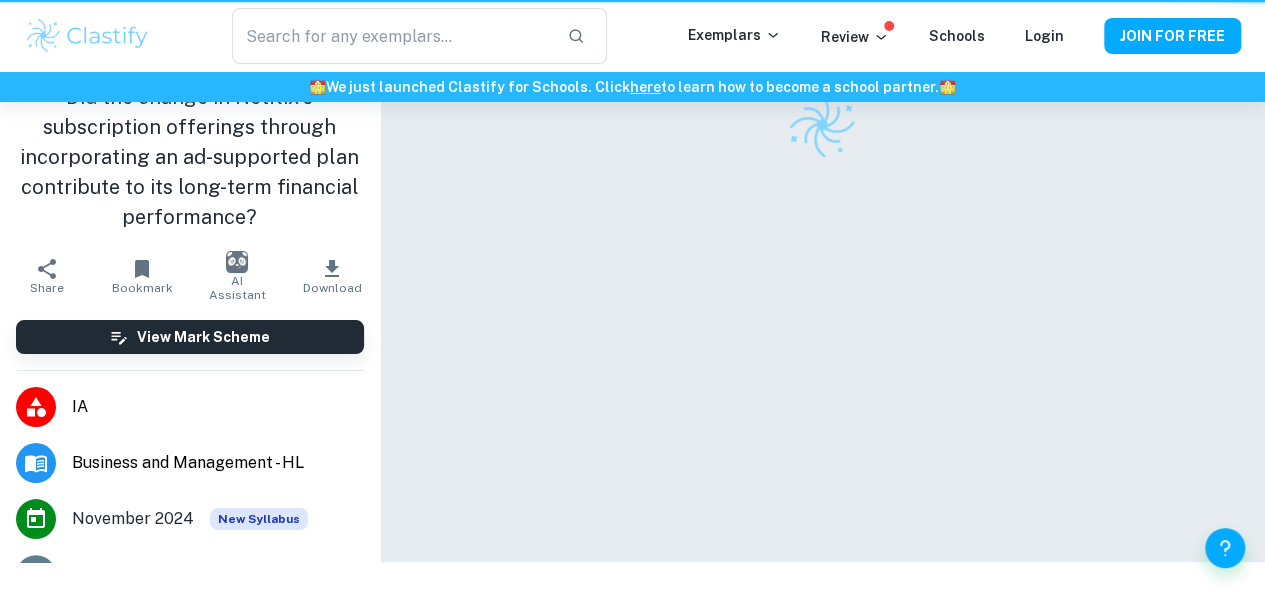 scroll, scrollTop: 0, scrollLeft: 0, axis: both 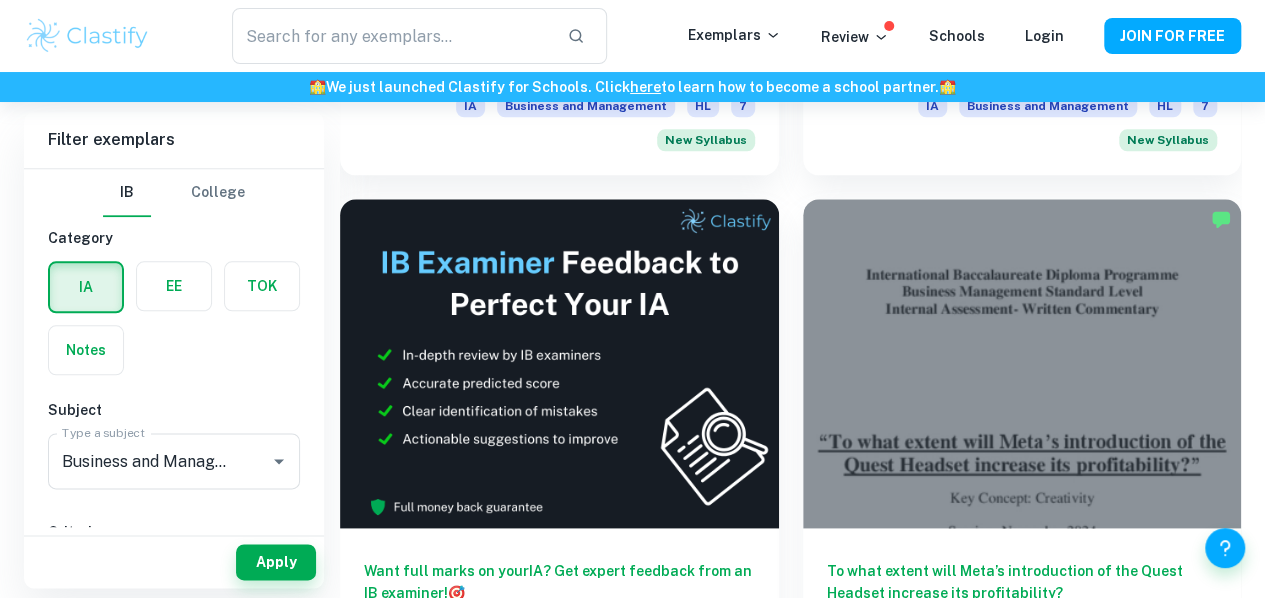 click on "To what extent has Nike's implementation of digital transformation strategies influenced its e-commerce sales growth?" at bounding box center [559, 1143] 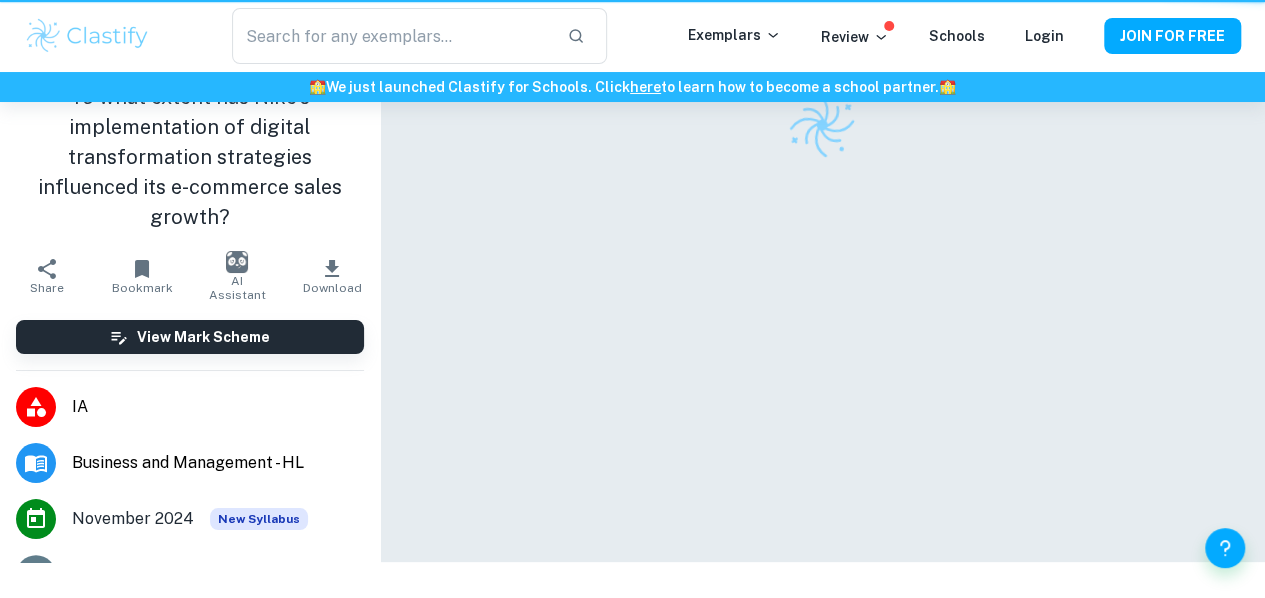 scroll, scrollTop: 0, scrollLeft: 0, axis: both 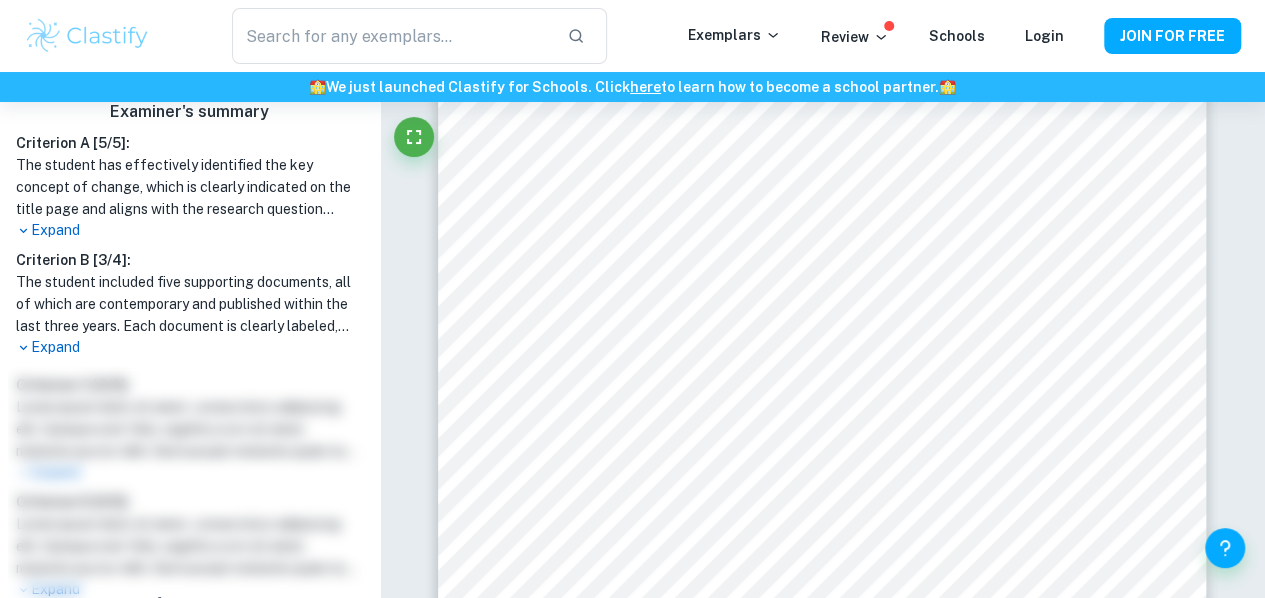 click on "Expand" at bounding box center [190, 347] 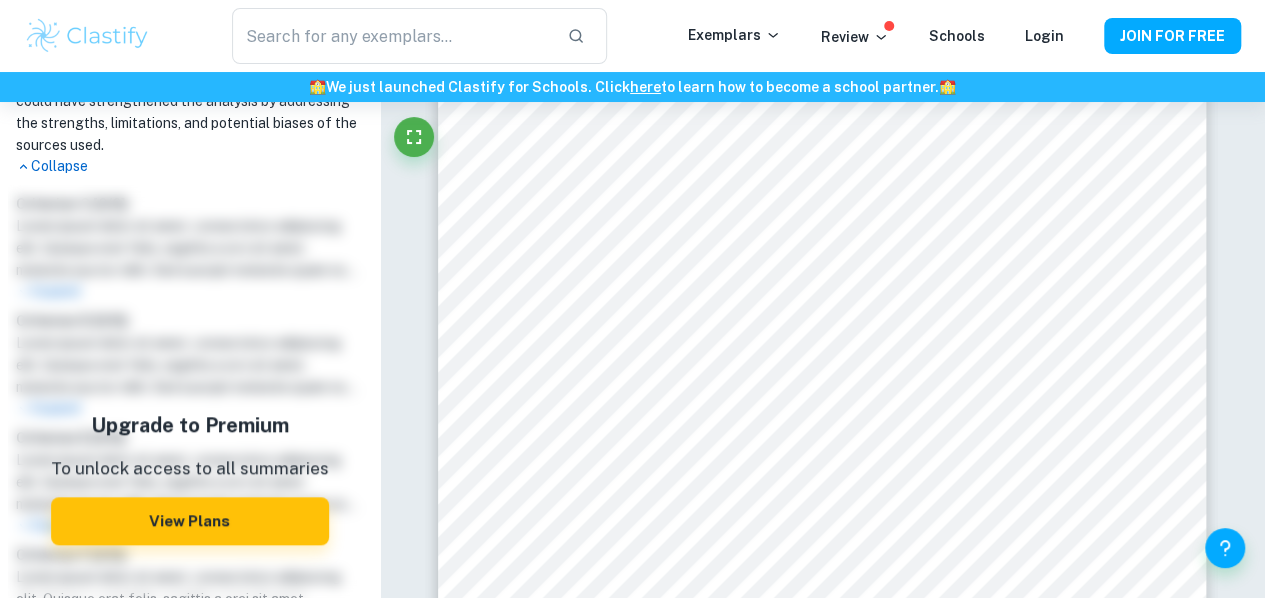 scroll, scrollTop: 1143, scrollLeft: 0, axis: vertical 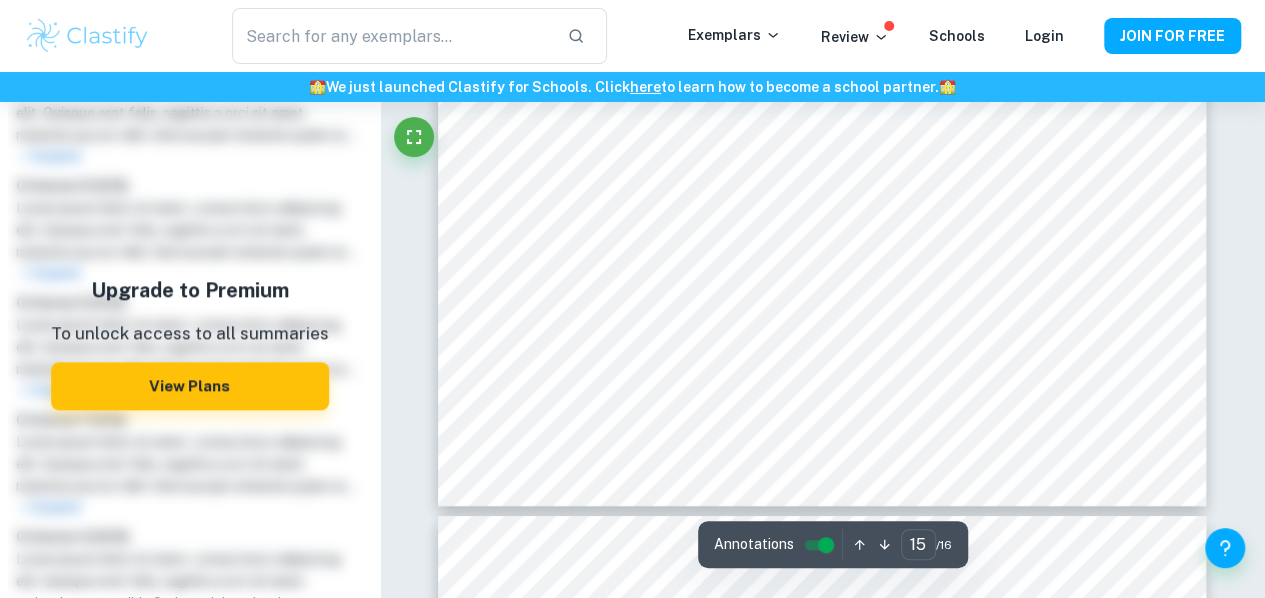type on "16" 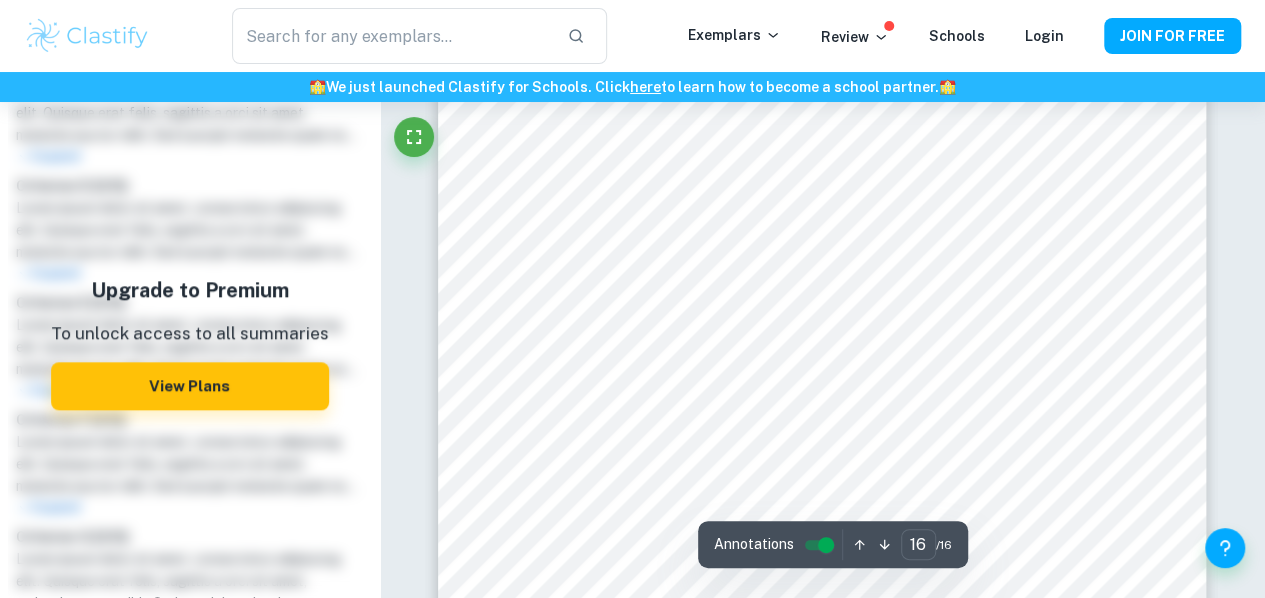 scroll, scrollTop: 16082, scrollLeft: 0, axis: vertical 